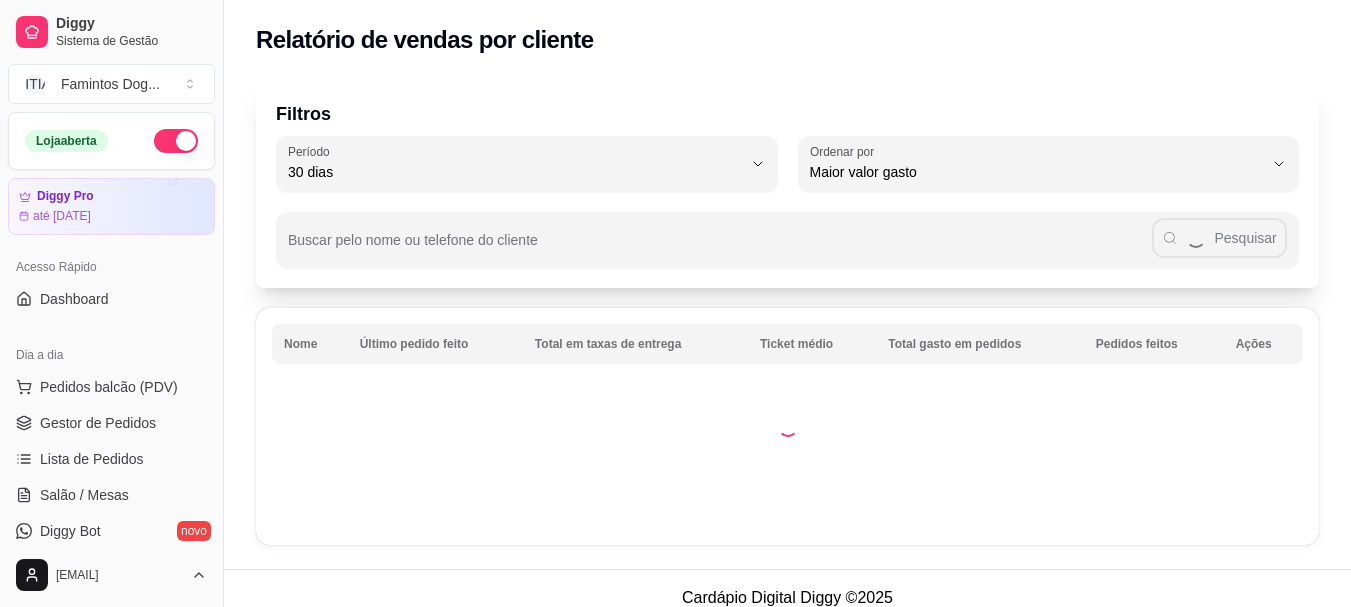 select on "30" 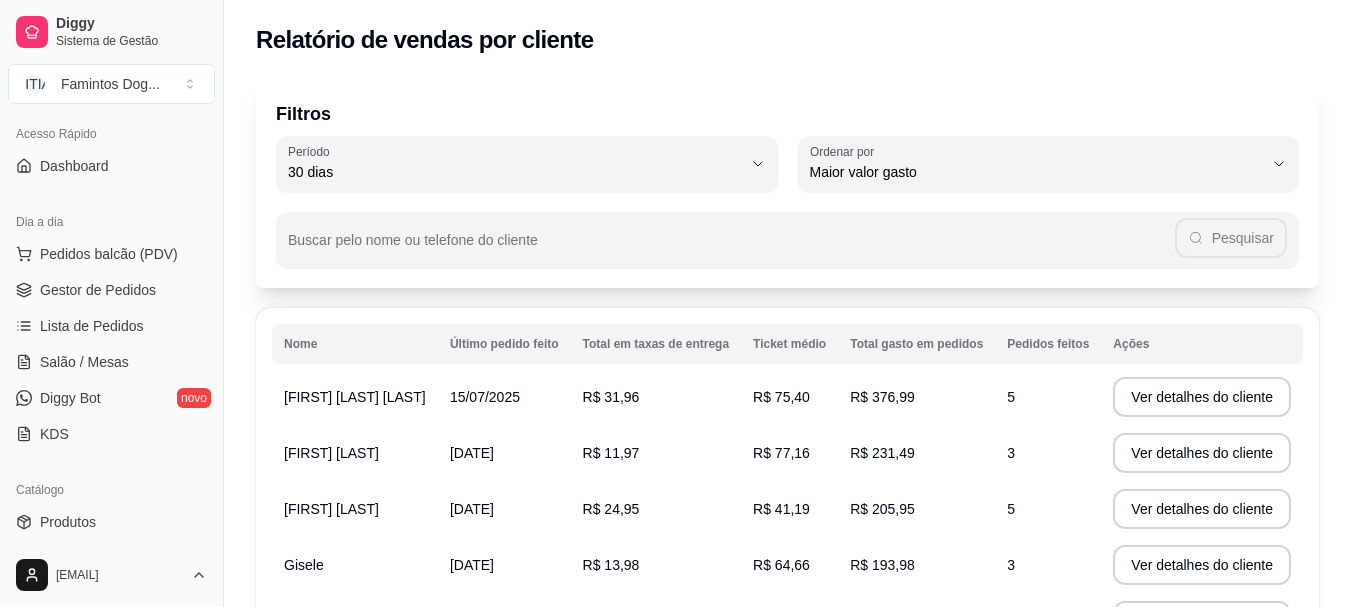 scroll, scrollTop: 832, scrollLeft: 0, axis: vertical 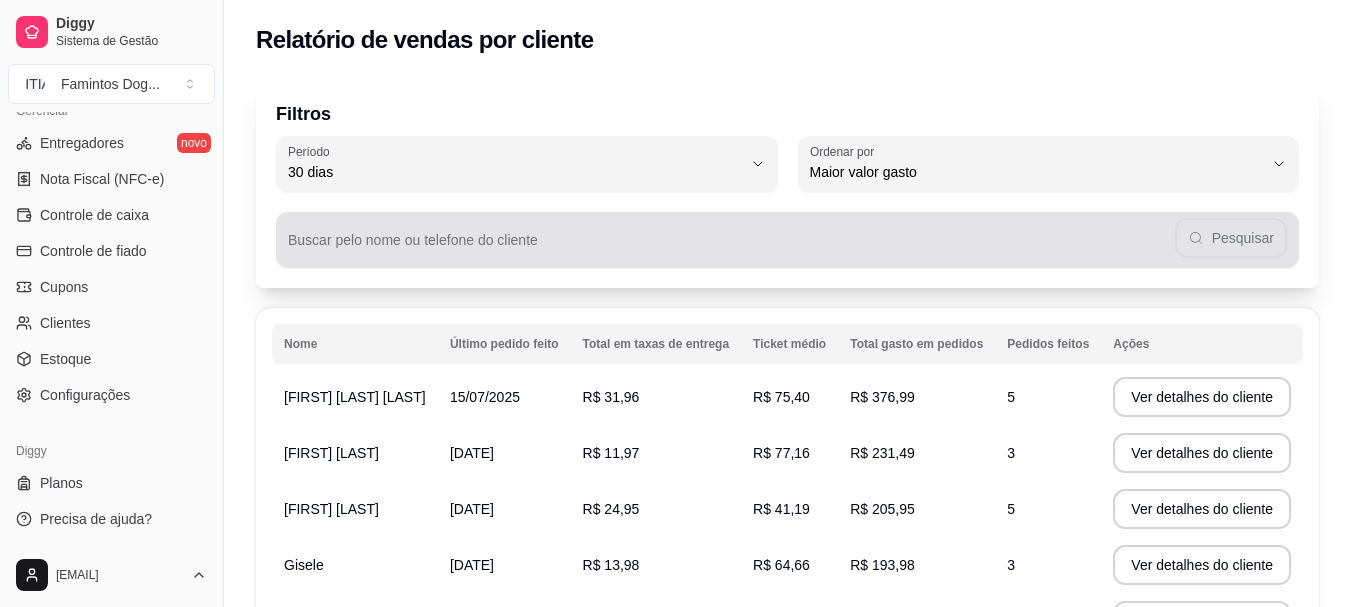 click on "30 dias" at bounding box center [515, 172] 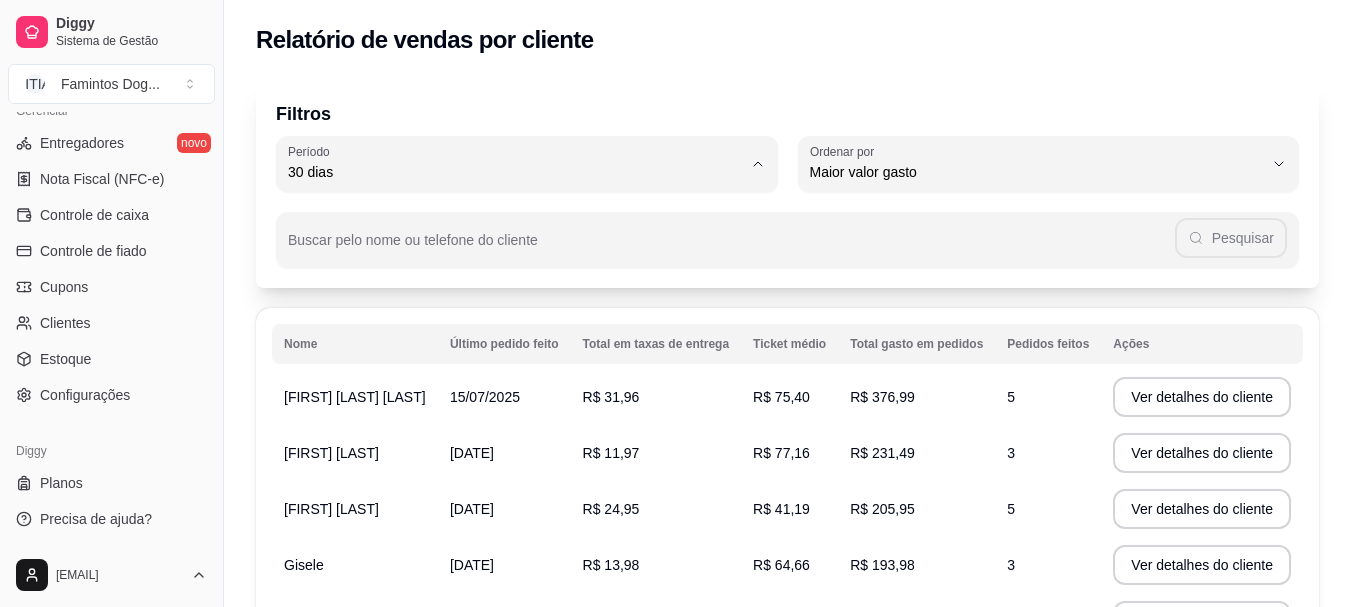 click on "45 dias" at bounding box center (527, 383) 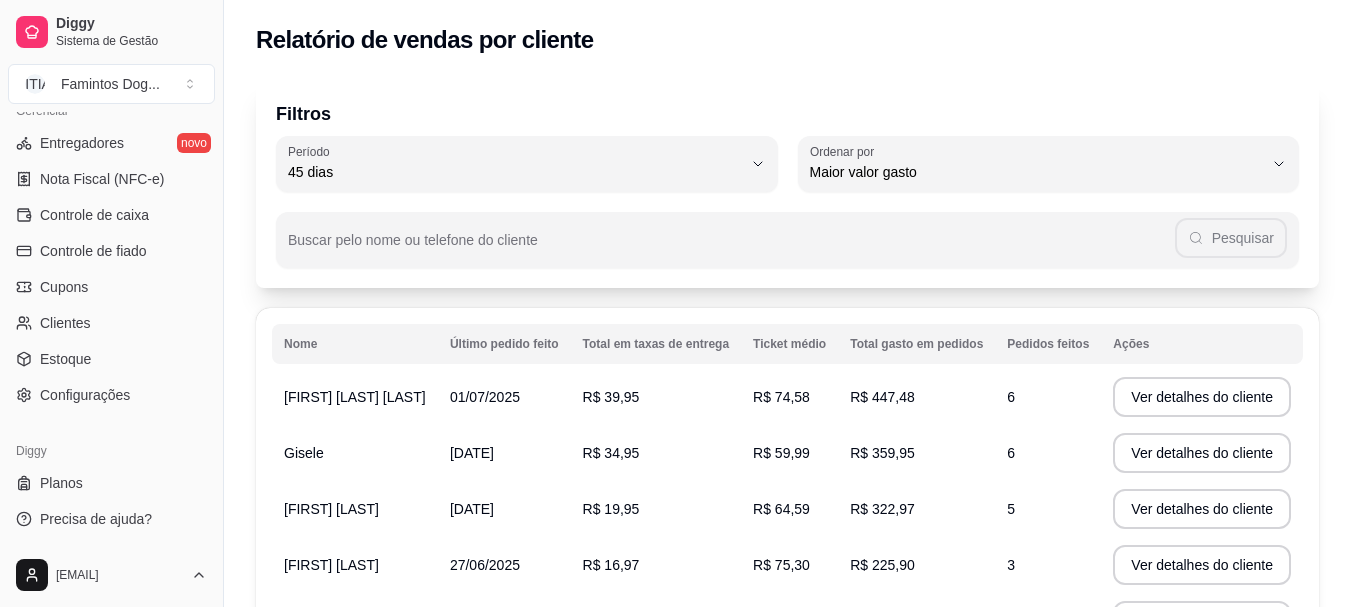 click on "Buscar pelo nome ou telefone do cliente Pesquisar" at bounding box center [787, 230] 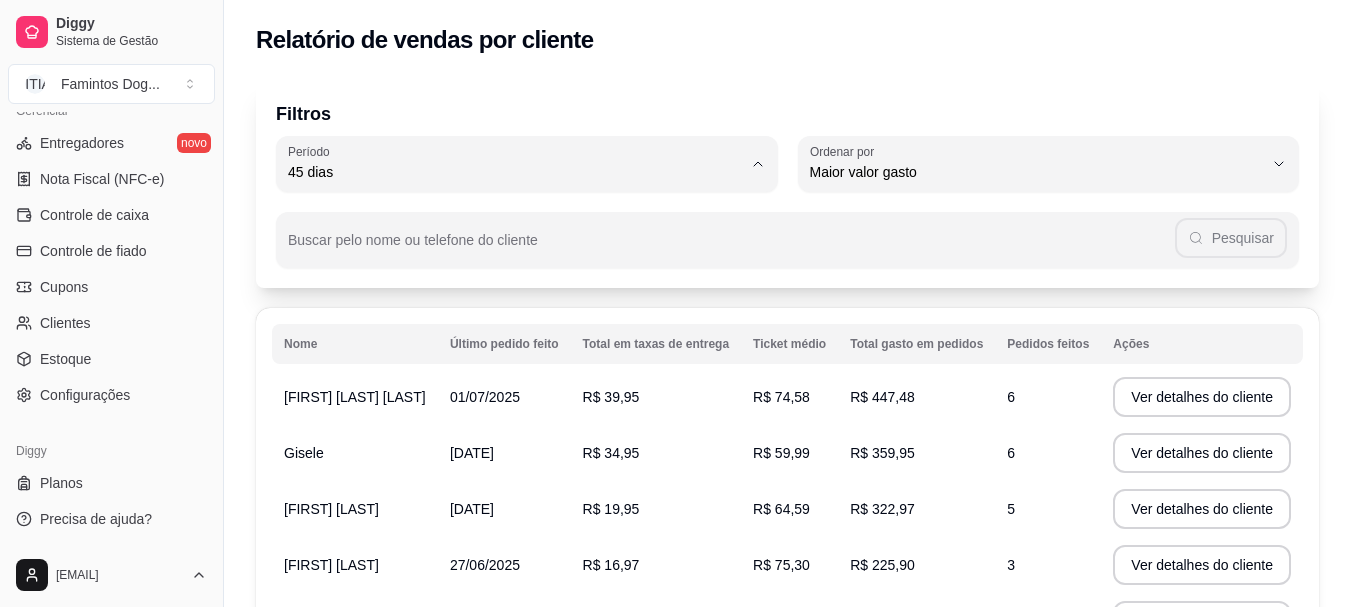 click on "60 dias" at bounding box center (517, 415) 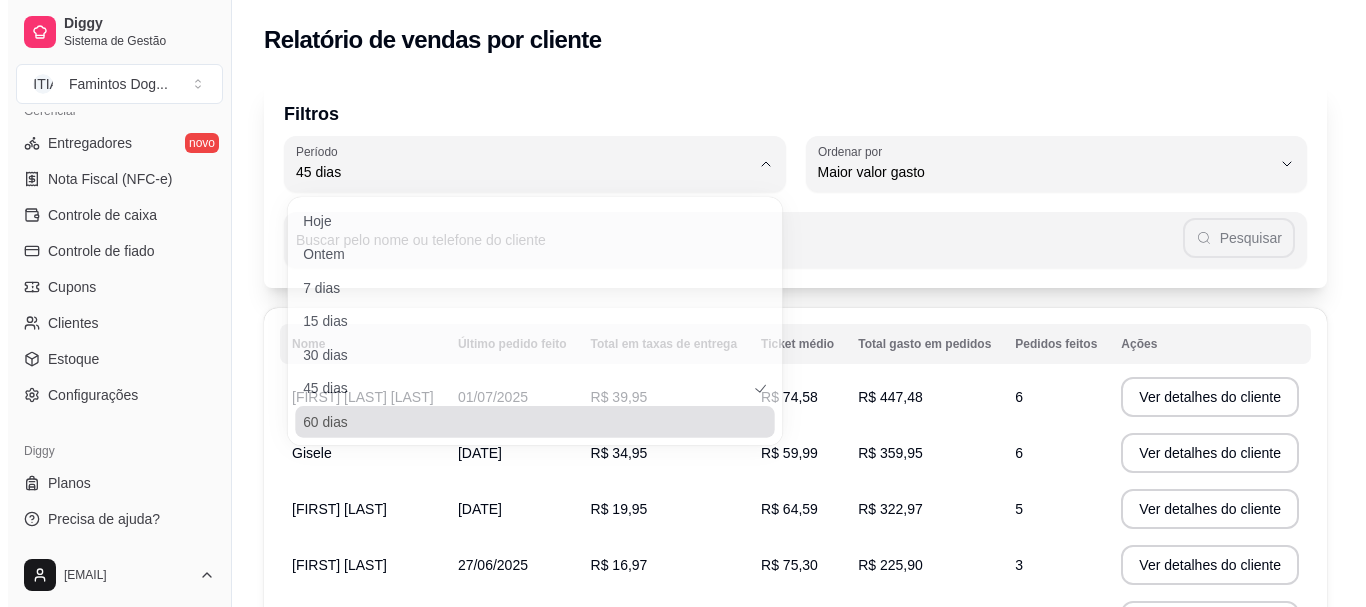 scroll, scrollTop: 19, scrollLeft: 0, axis: vertical 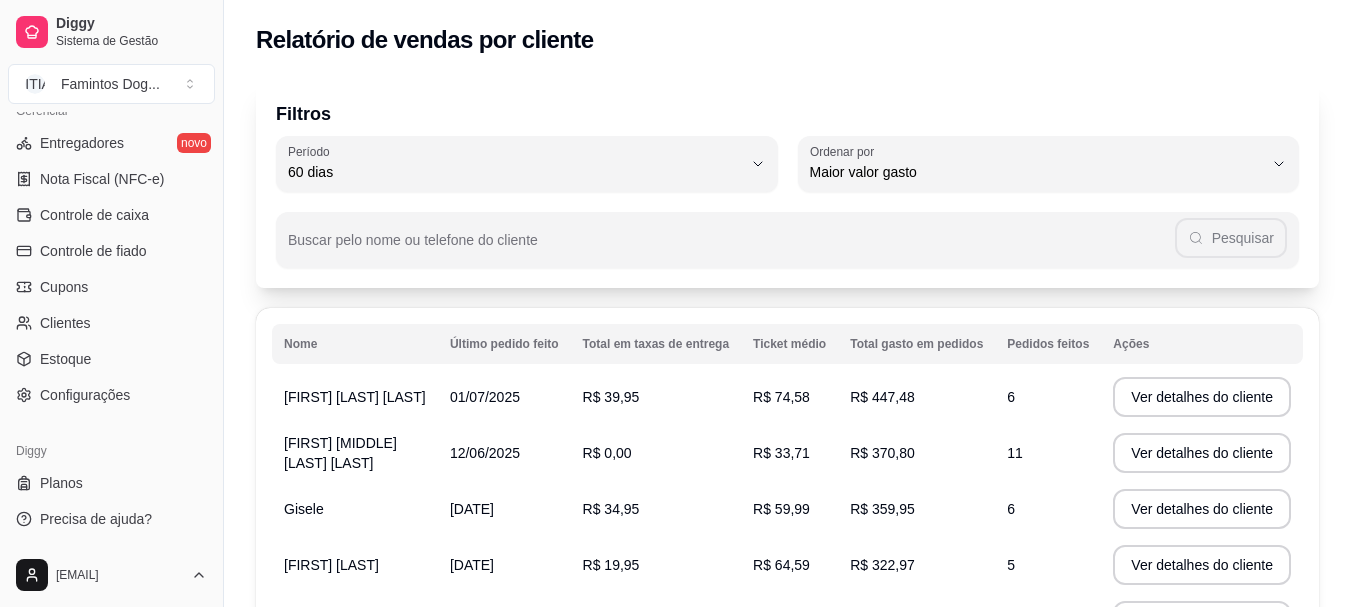 click on "[FIRST] [MIDDLE] [LAST] [LAST]" at bounding box center (355, 453) 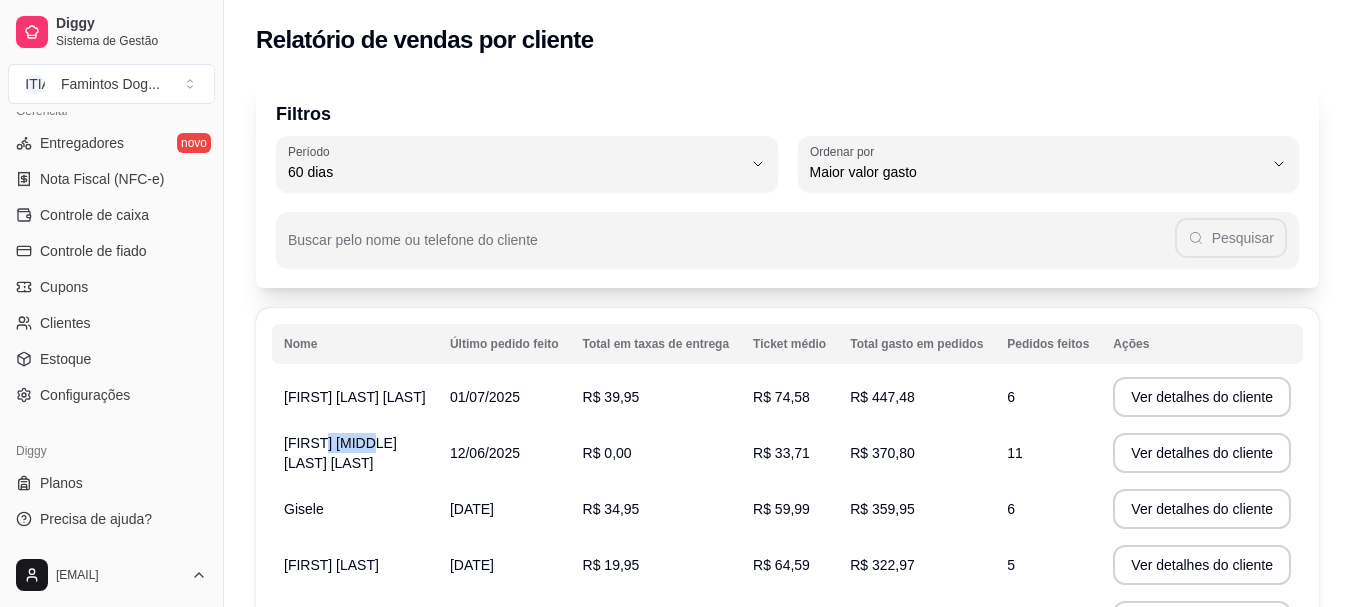 click on "[FIRST] [MIDDLE] [LAST] [LAST]" at bounding box center [340, 453] 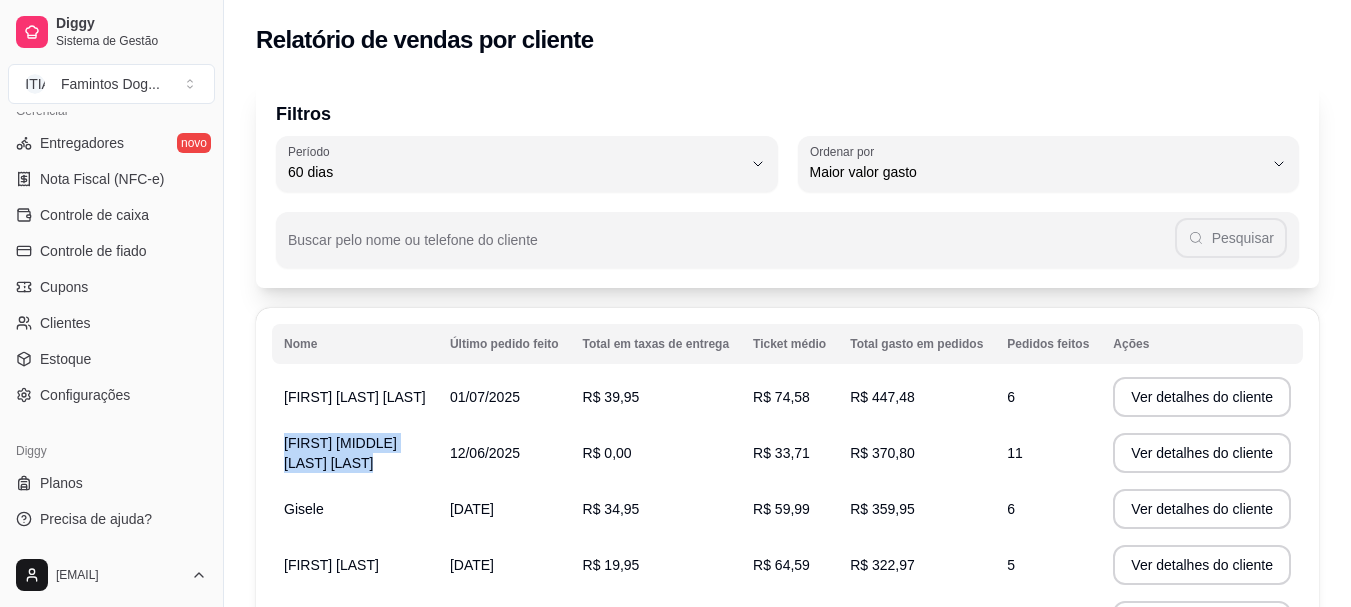click on "[FIRST] [MIDDLE] [LAST] [LAST]" at bounding box center [340, 453] 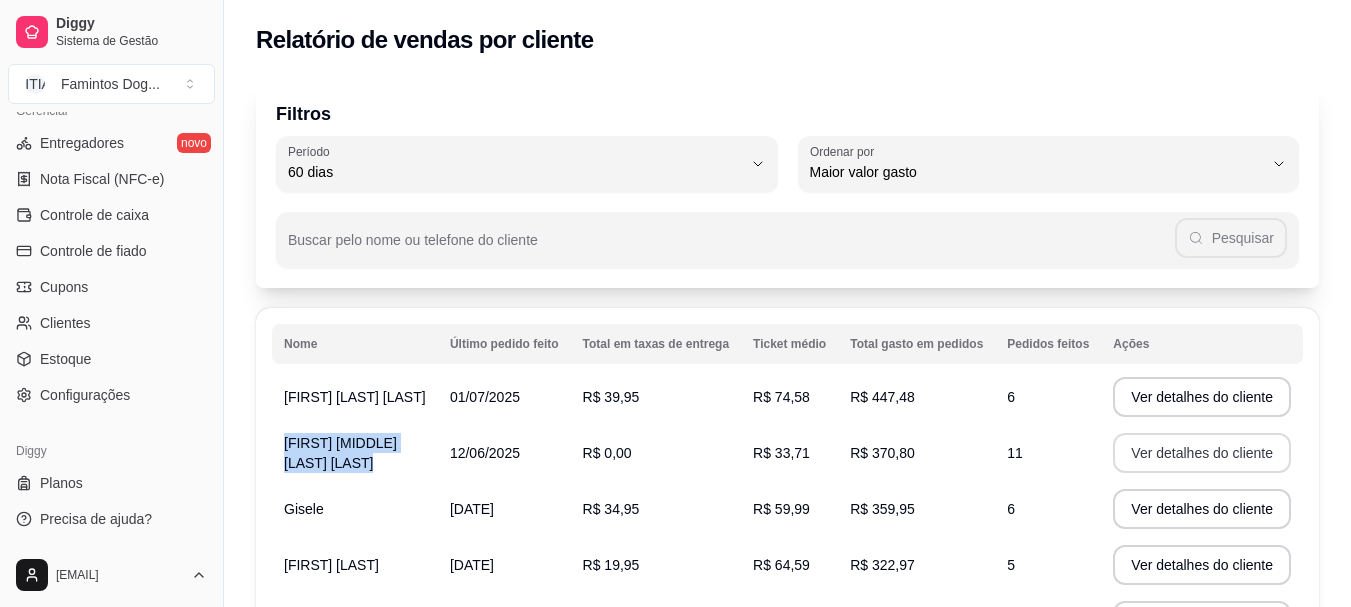 click on "Ver detalhes do cliente" at bounding box center (1202, 453) 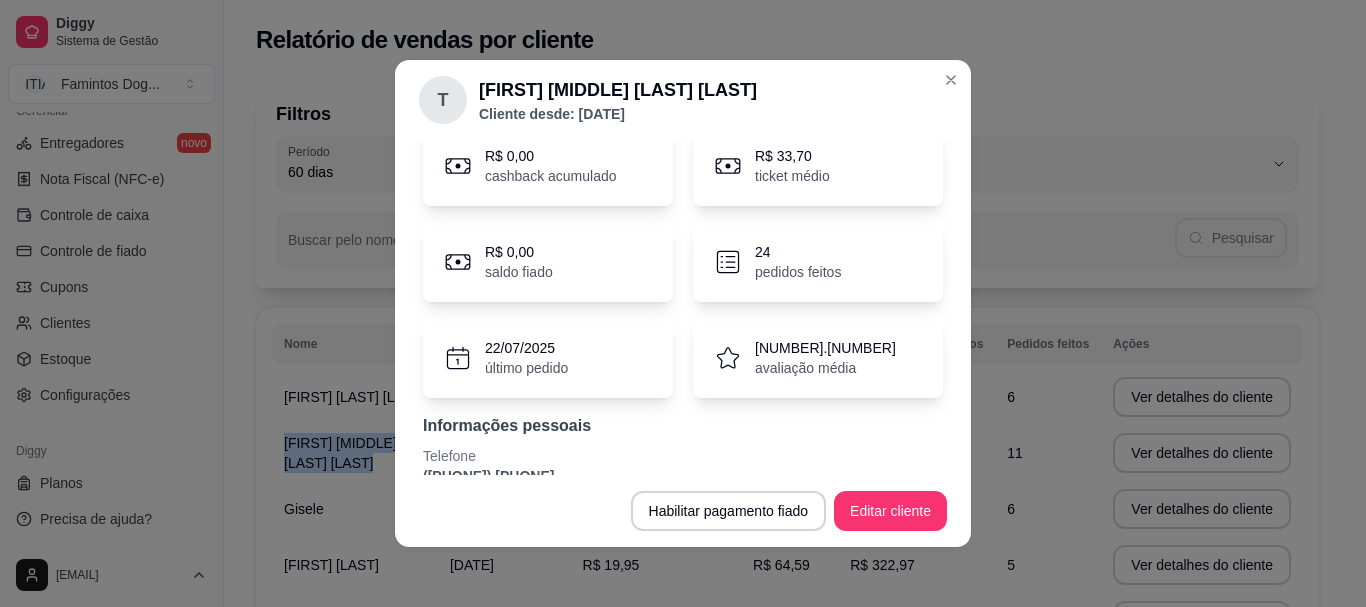 scroll, scrollTop: 165, scrollLeft: 0, axis: vertical 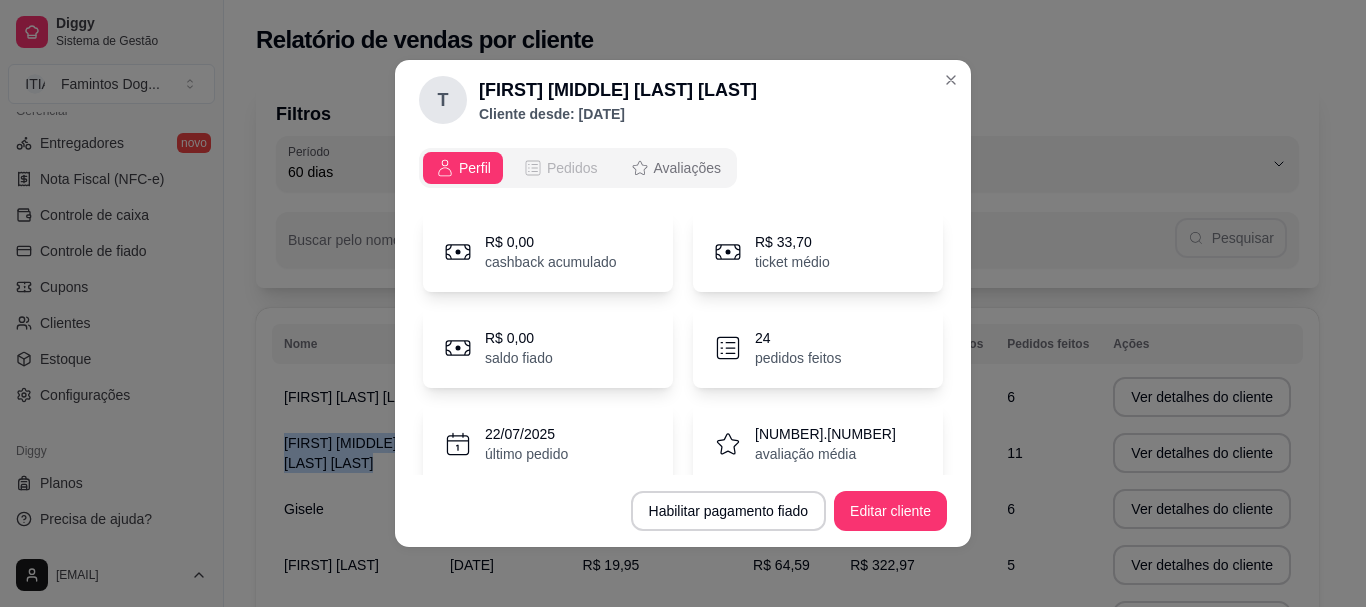 click on "Pedidos" at bounding box center (572, 168) 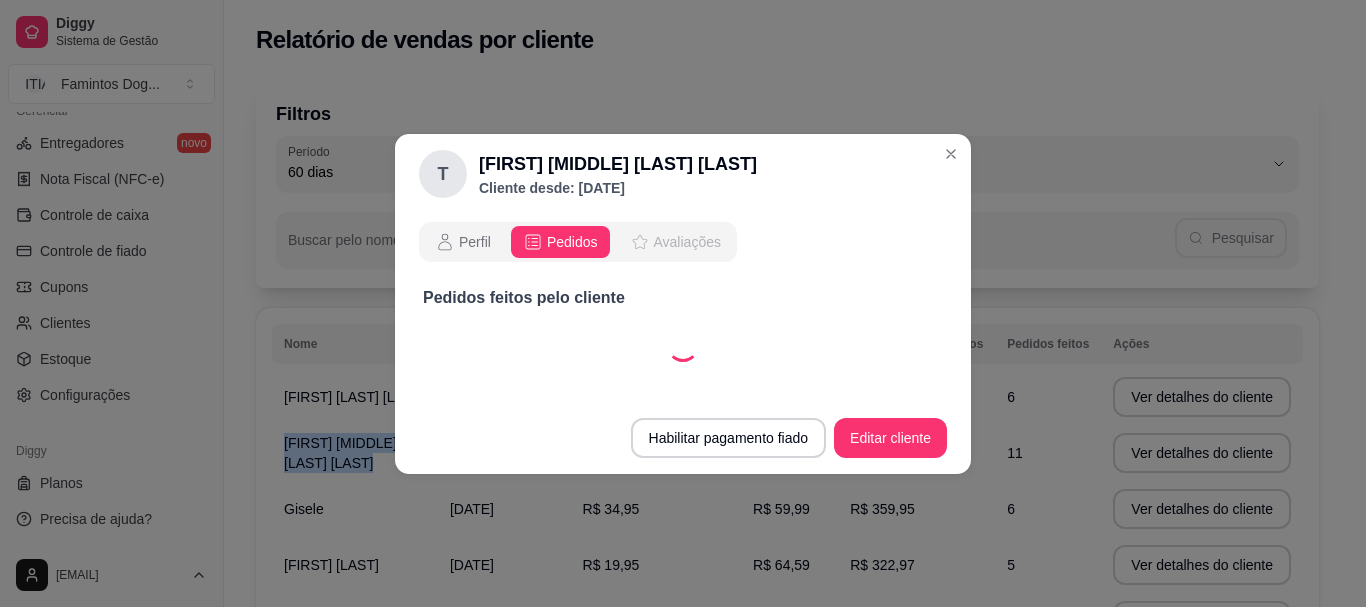 click on "Avaliações" at bounding box center [687, 242] 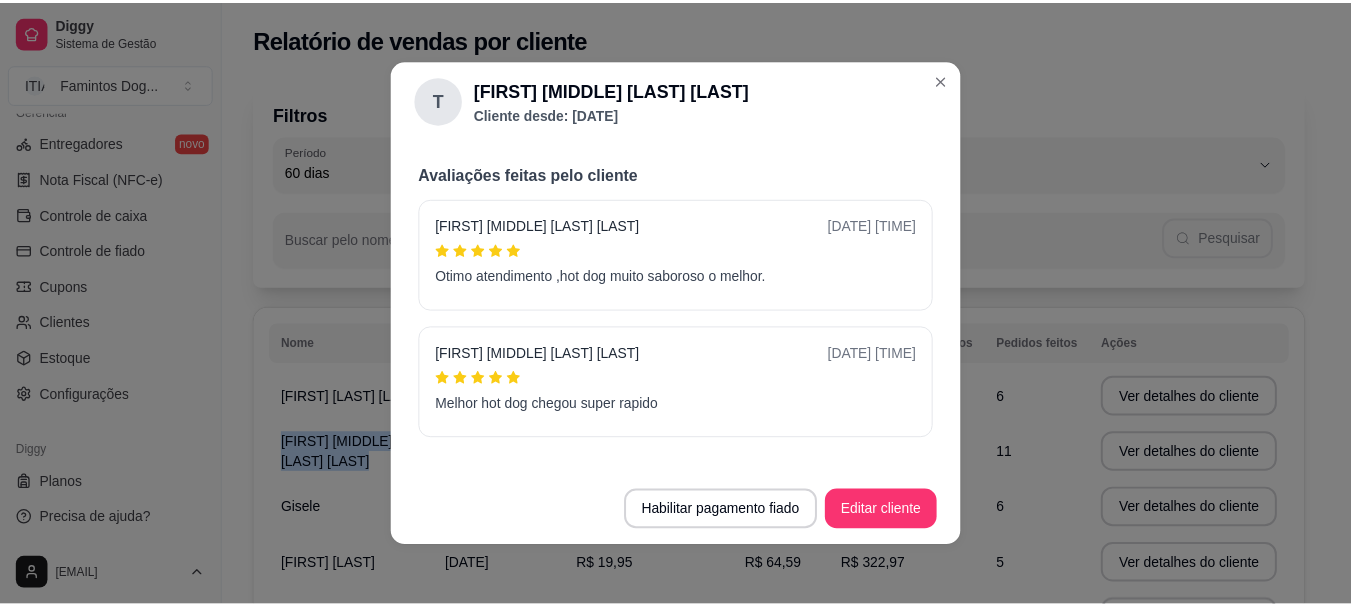 scroll, scrollTop: 0, scrollLeft: 0, axis: both 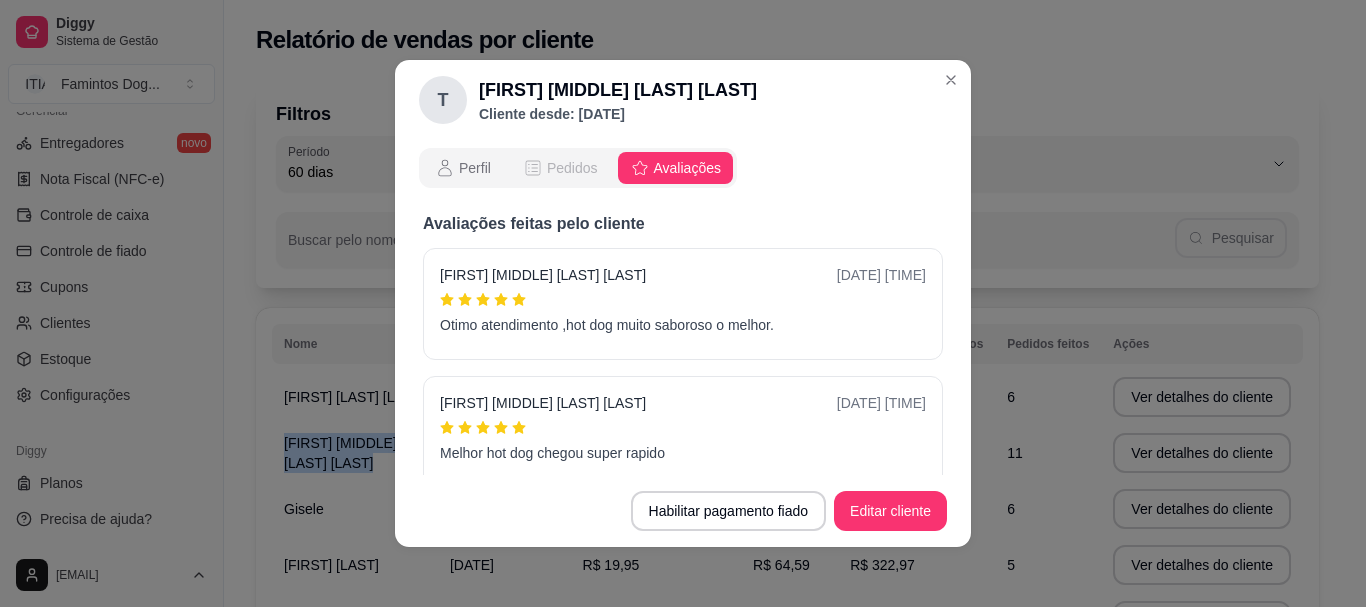 click on "Pedidos" at bounding box center (560, 168) 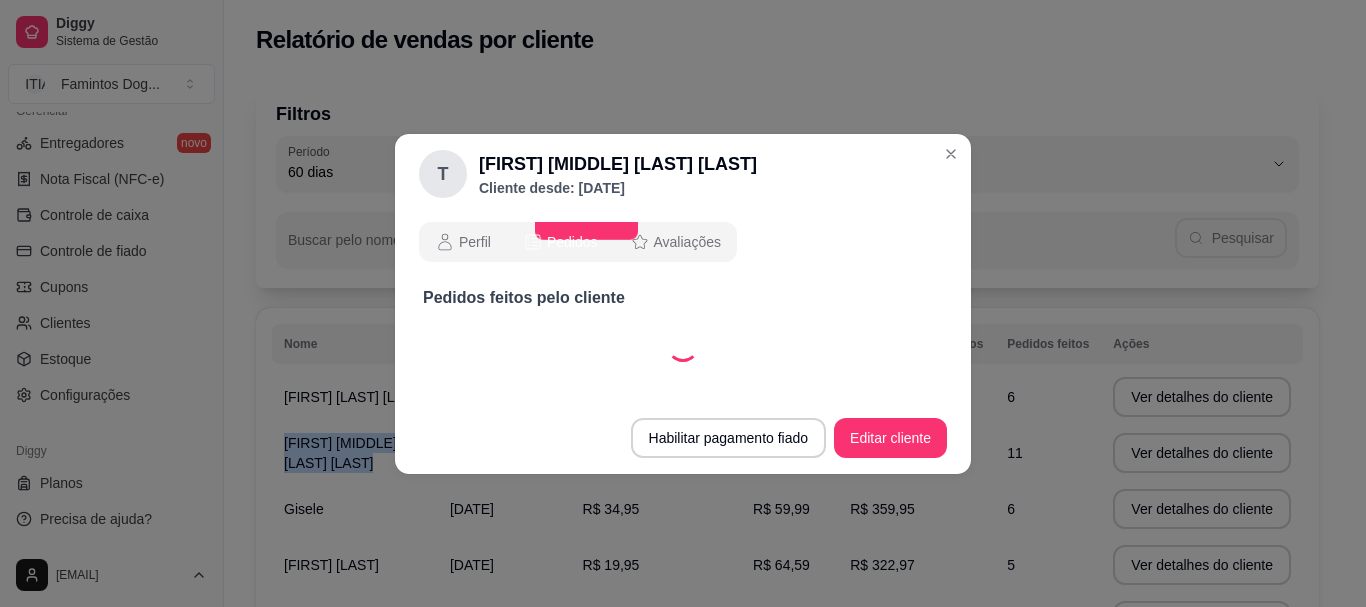 select on "30" 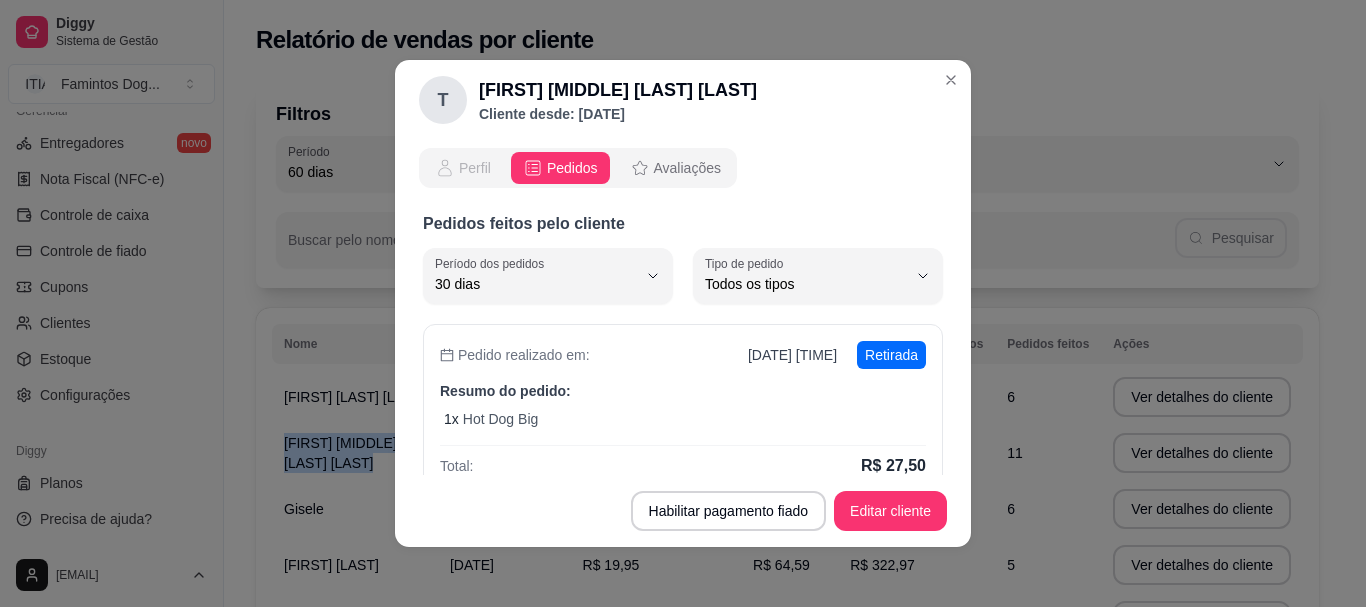 click on "Perfil" at bounding box center (475, 168) 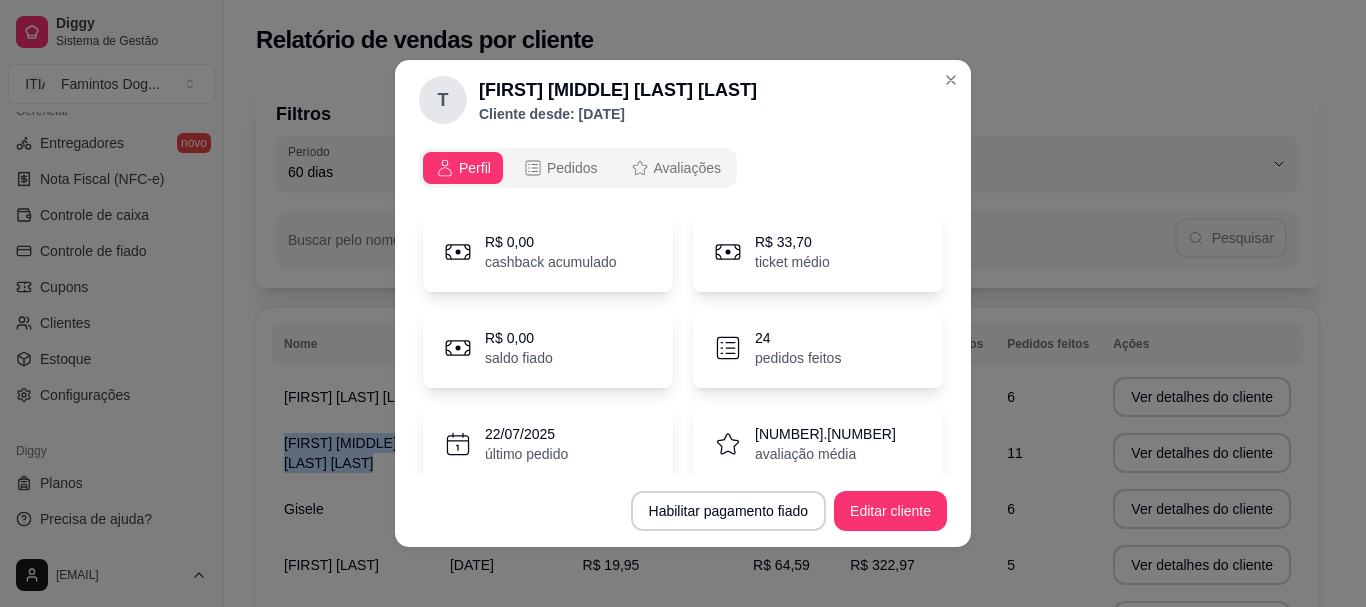 type 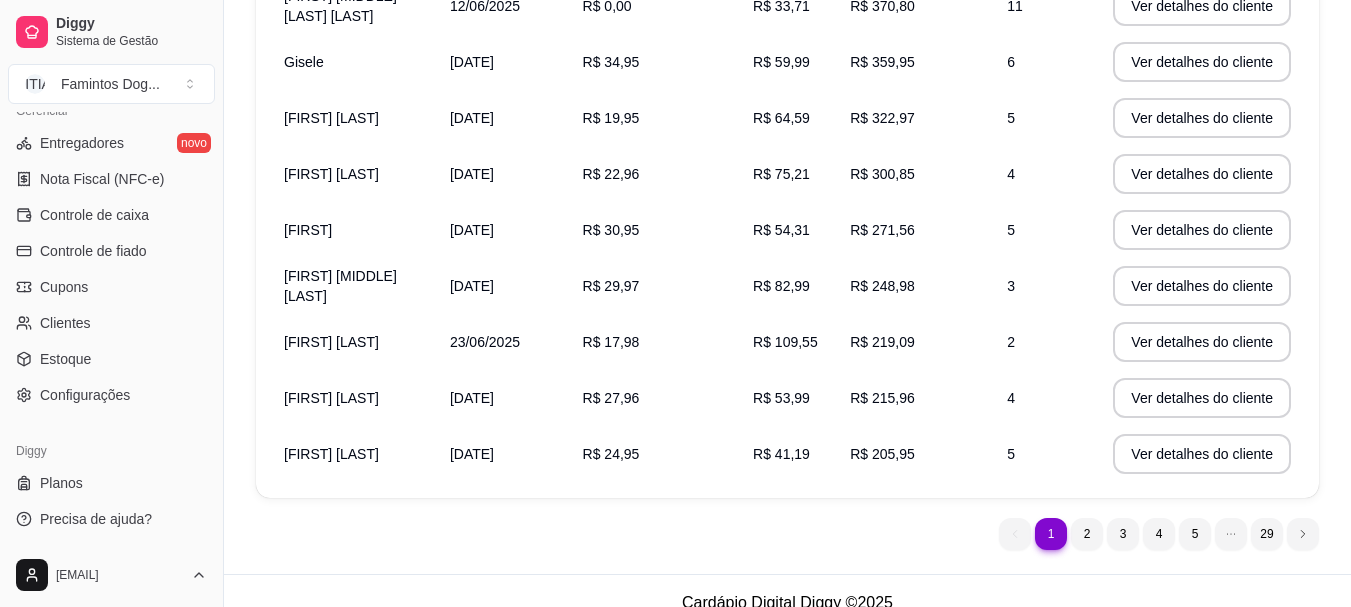 scroll, scrollTop: 471, scrollLeft: 0, axis: vertical 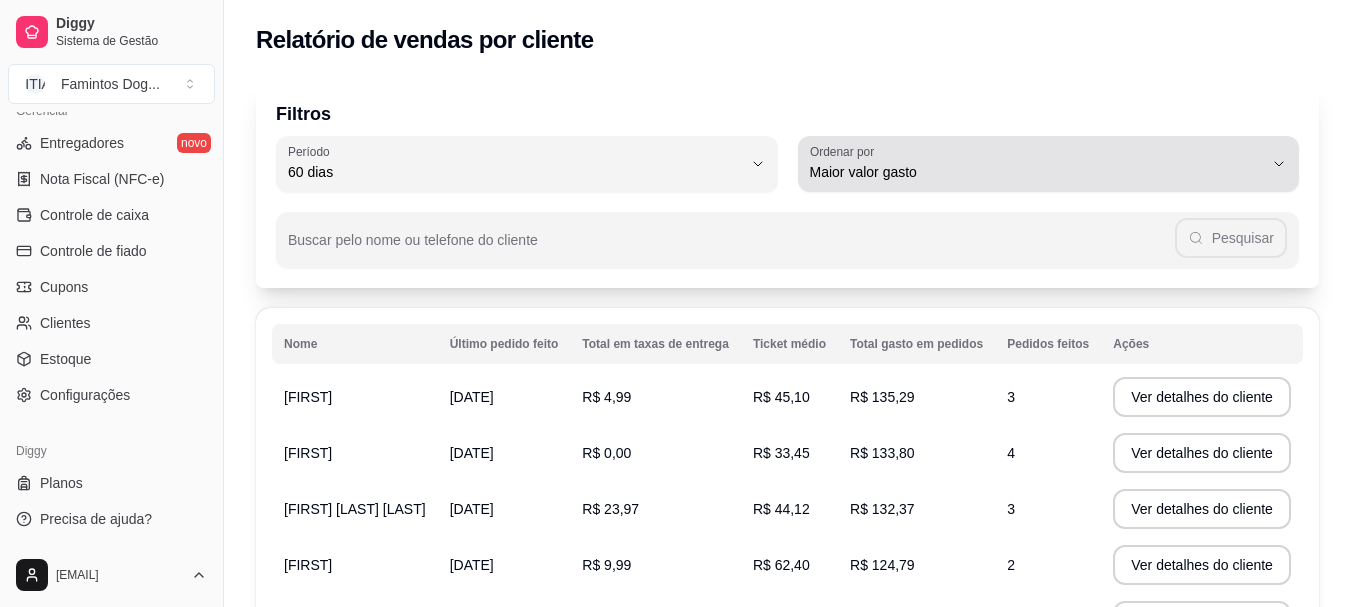 click on "Maior valor gasto" at bounding box center (1037, 172) 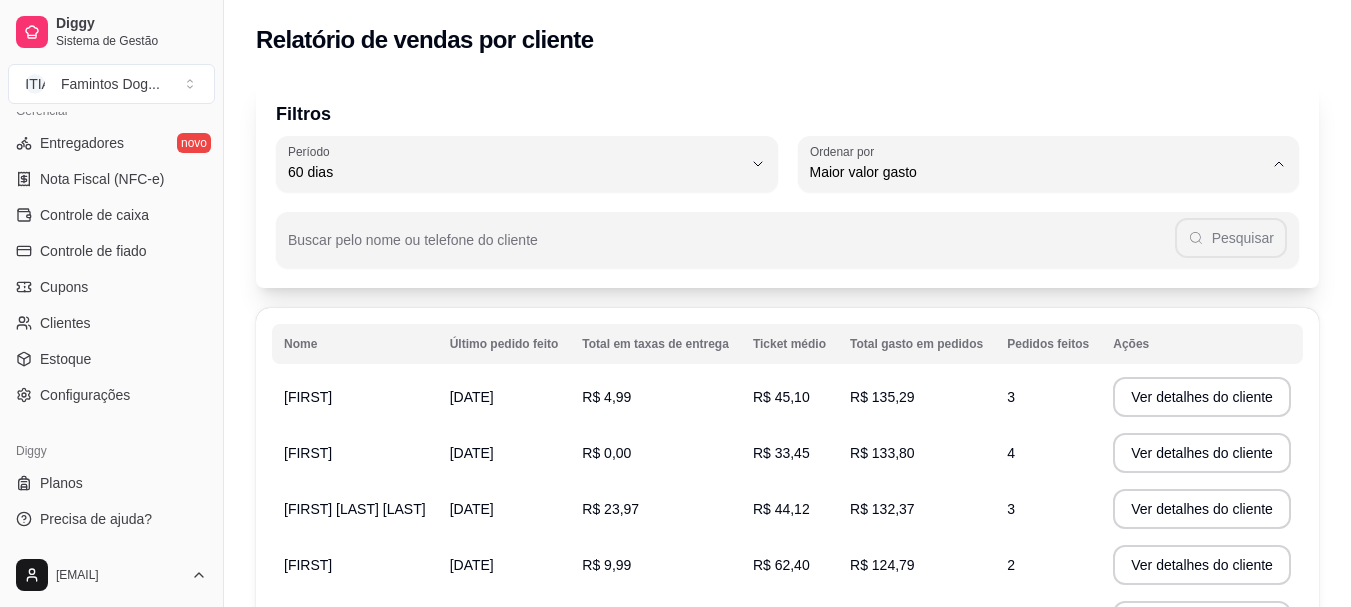 click on "Maior número de pedidos" at bounding box center [1039, 219] 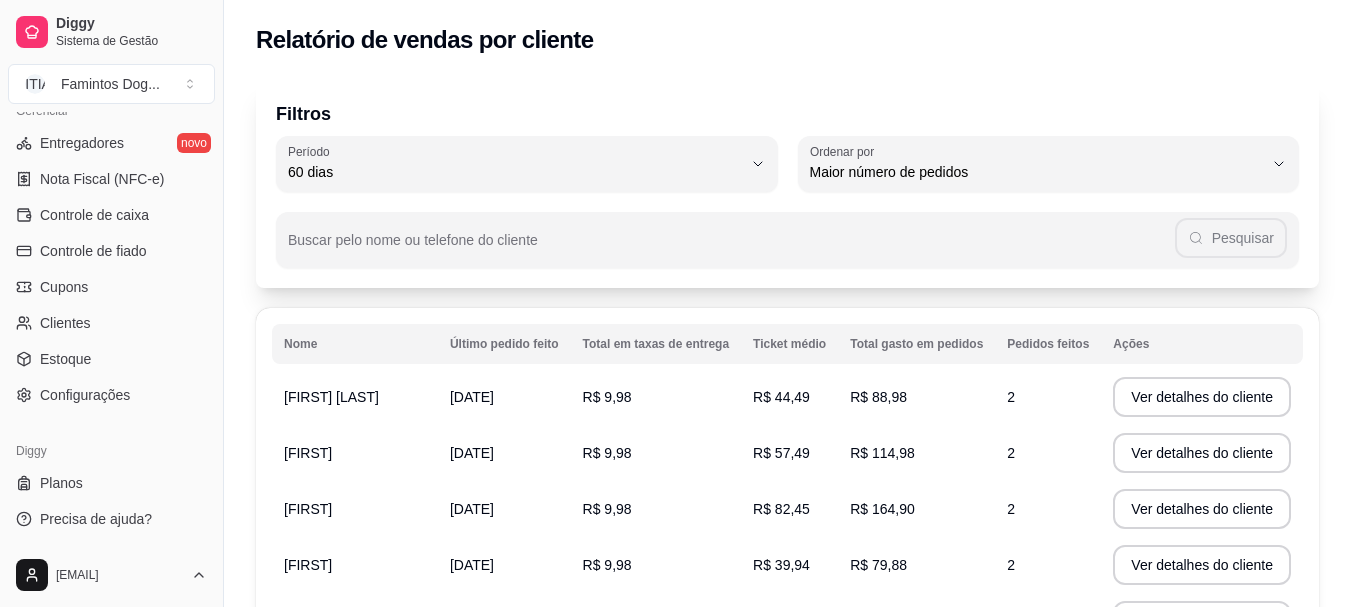 scroll, scrollTop: 471, scrollLeft: 0, axis: vertical 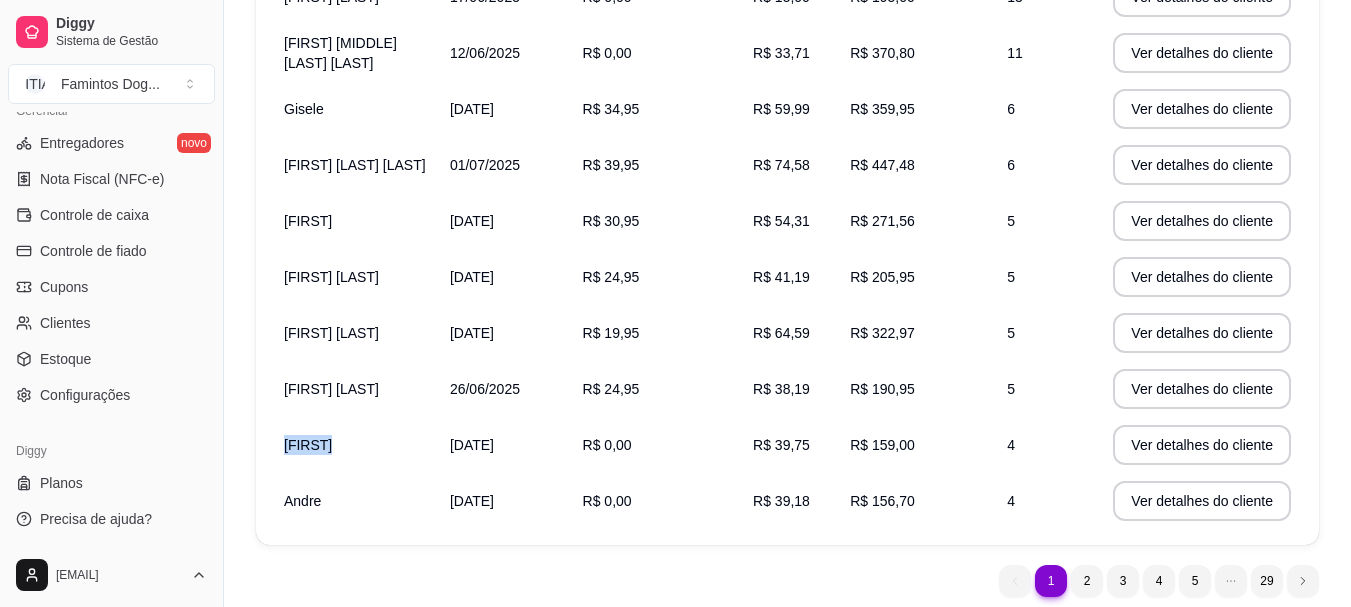 click on "[FIRST]" at bounding box center [355, 445] 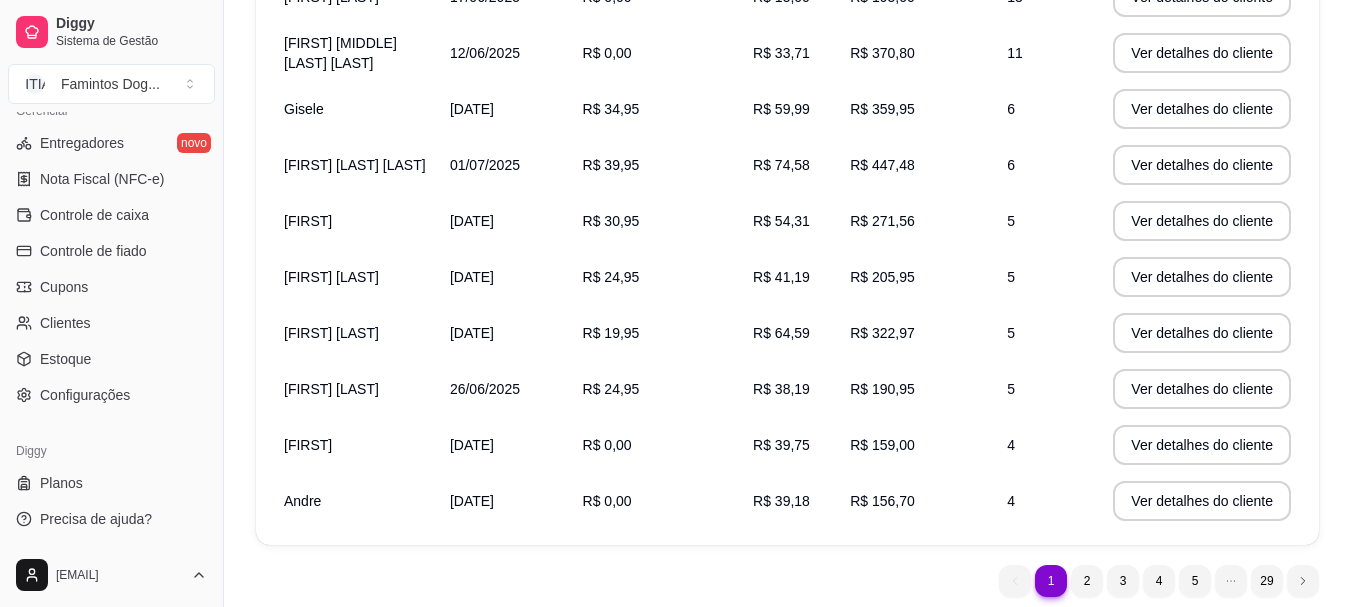 click on "[DATE]" at bounding box center [472, 445] 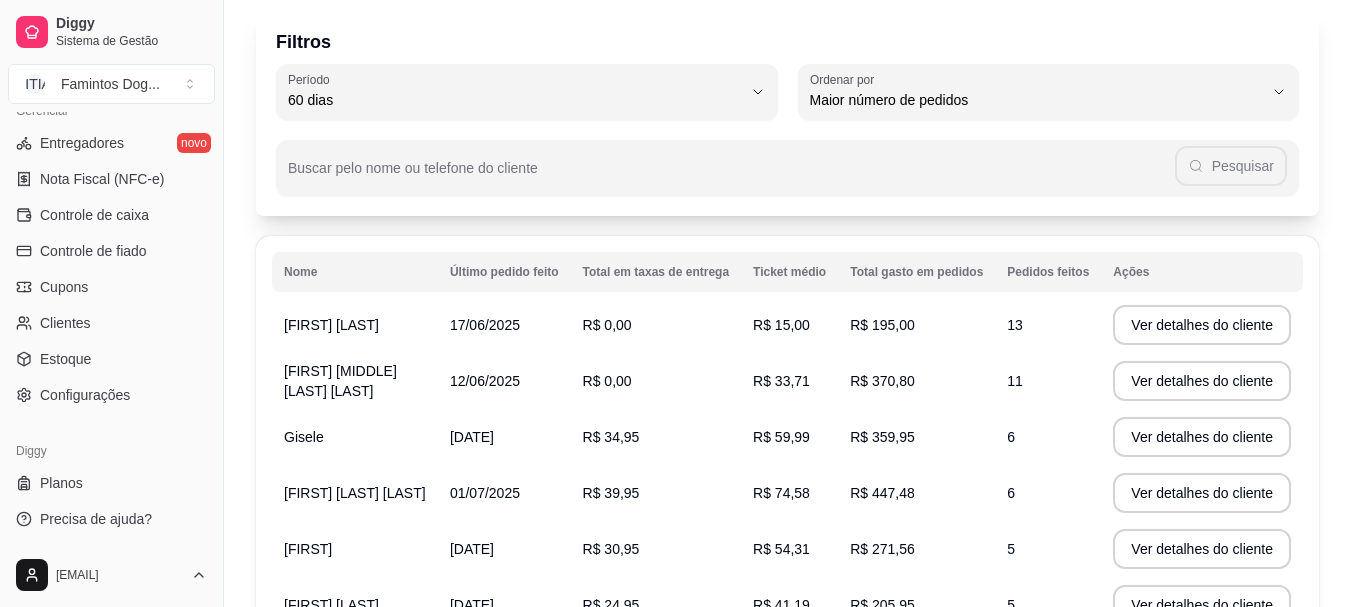 scroll, scrollTop: 0, scrollLeft: 0, axis: both 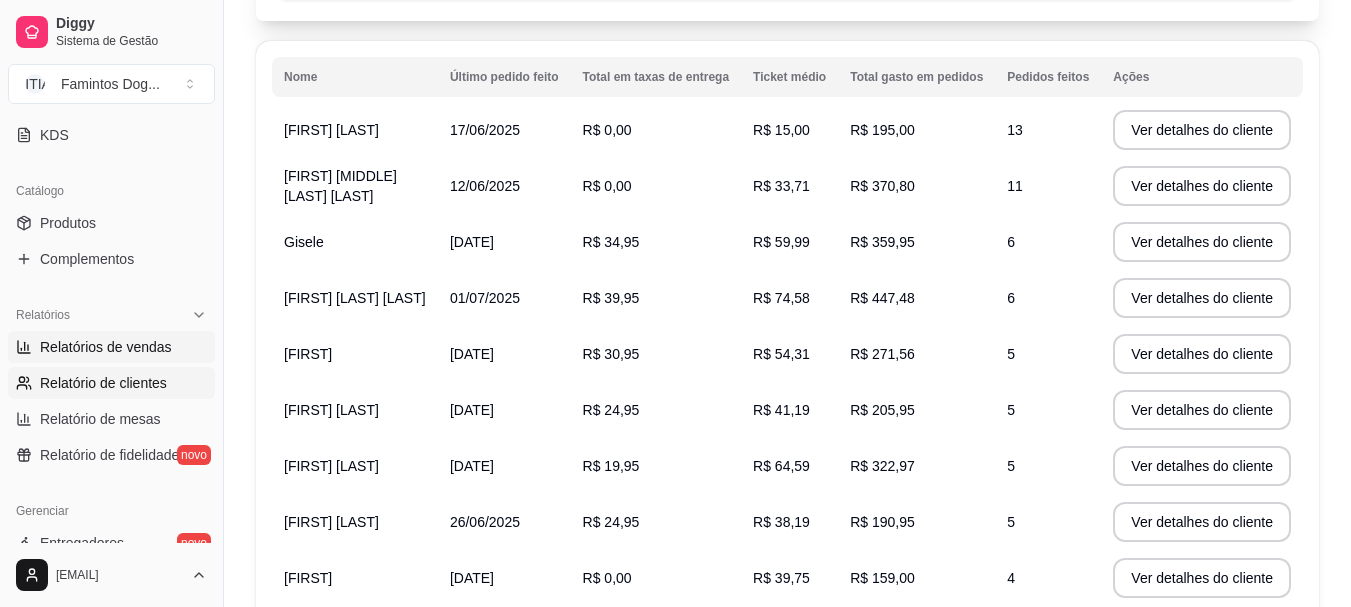 click on "Relatórios de vendas" at bounding box center [106, 347] 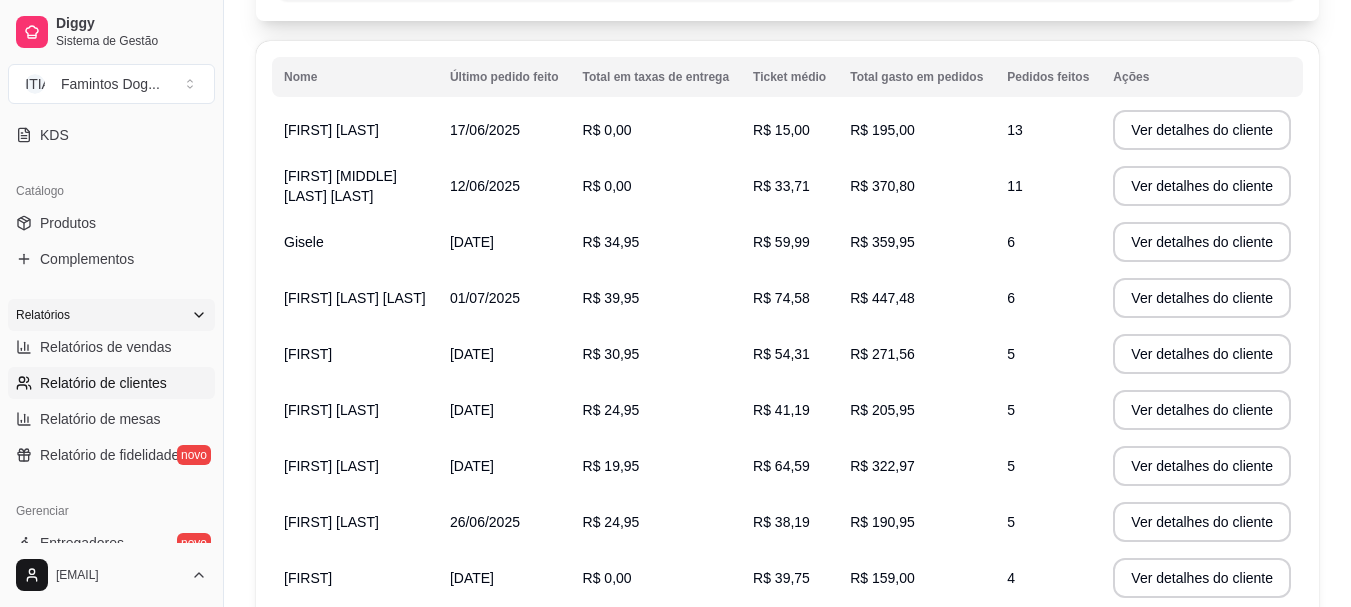 select on "ALL" 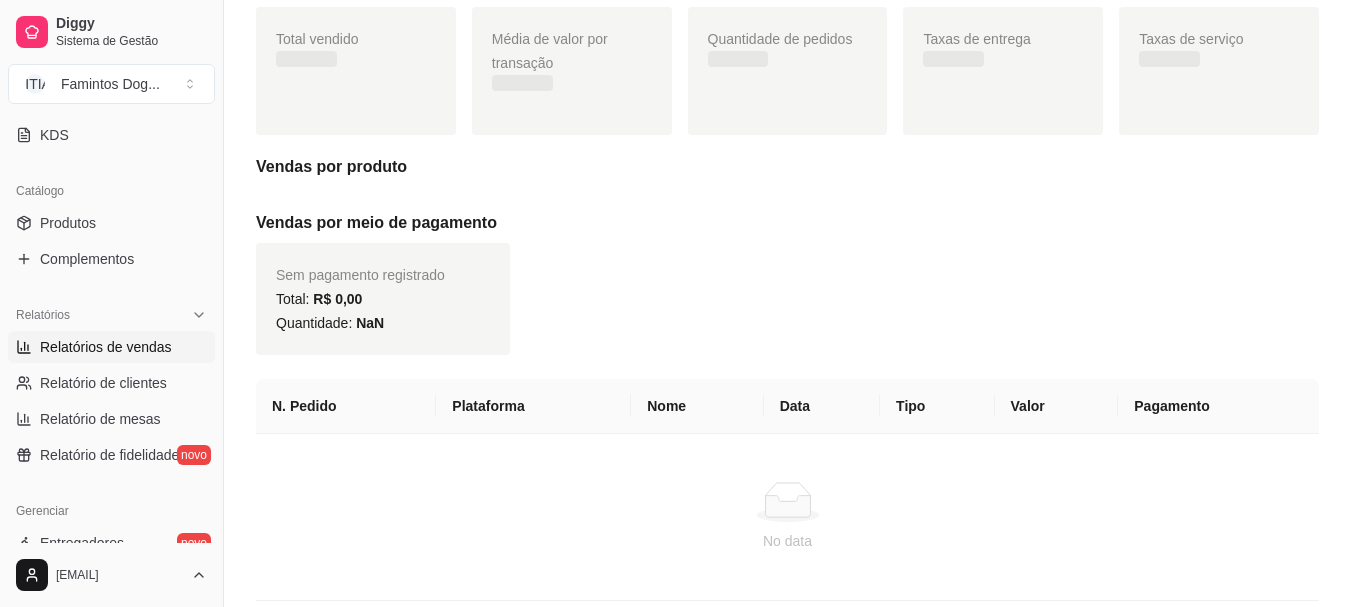 scroll, scrollTop: 0, scrollLeft: 0, axis: both 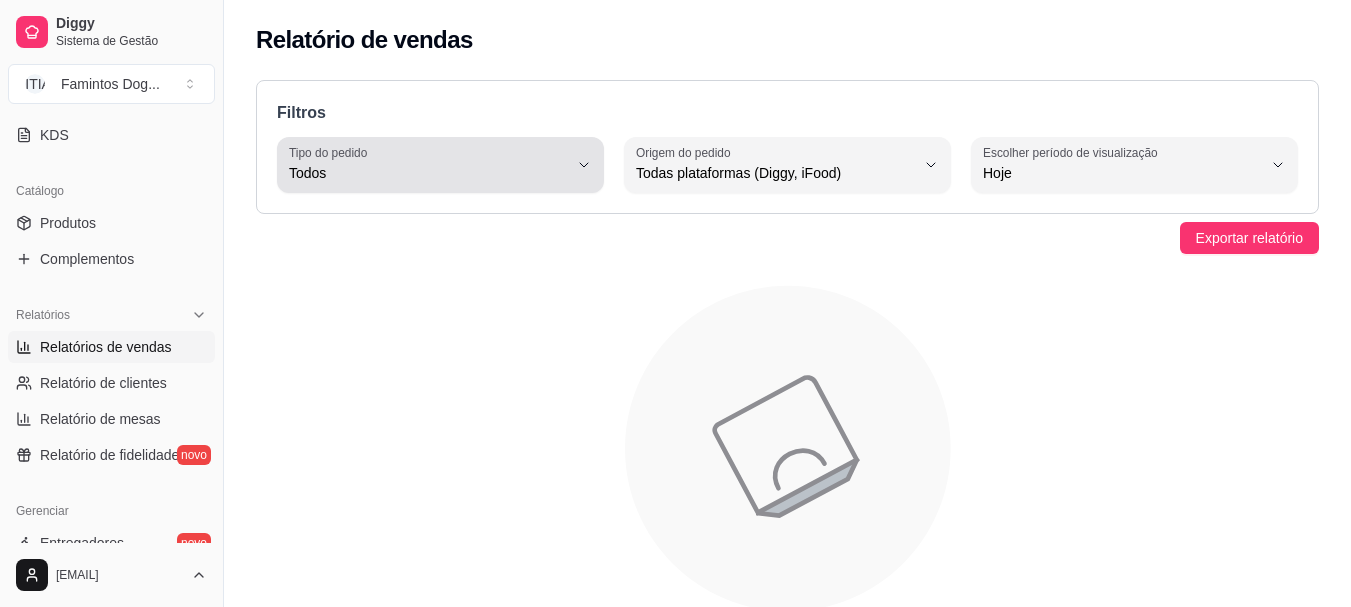 click on "Todos" at bounding box center [428, 173] 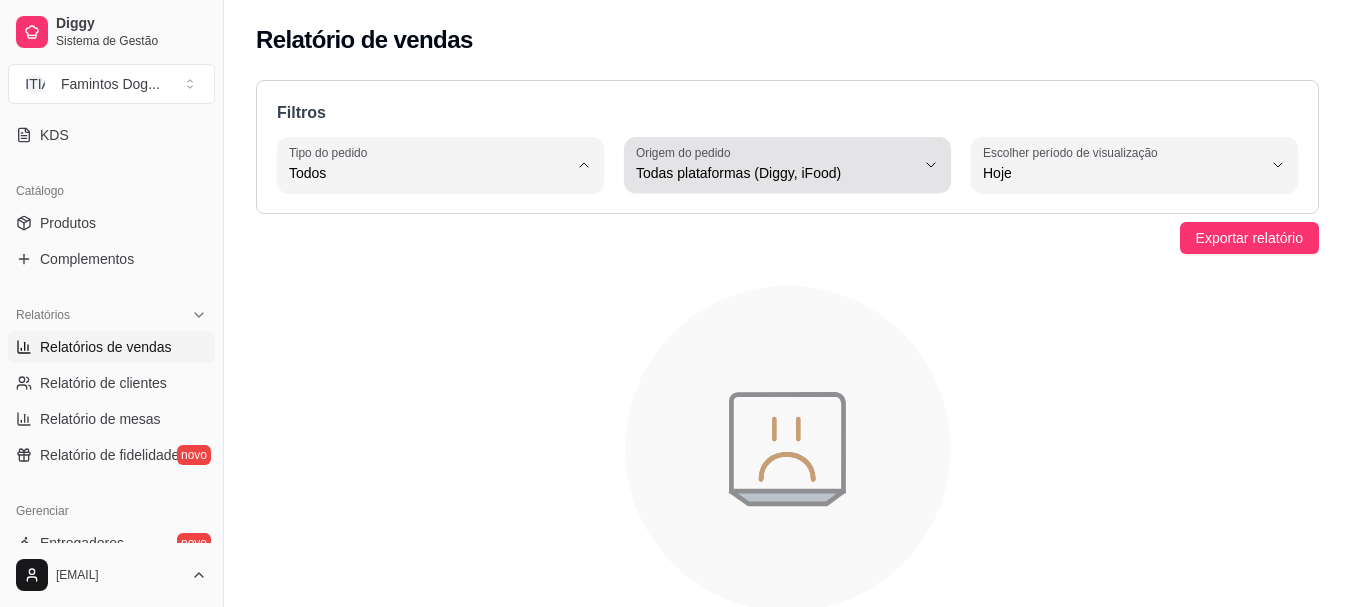 click on "Todas plataformas (Diggy, iFood)" at bounding box center (775, 173) 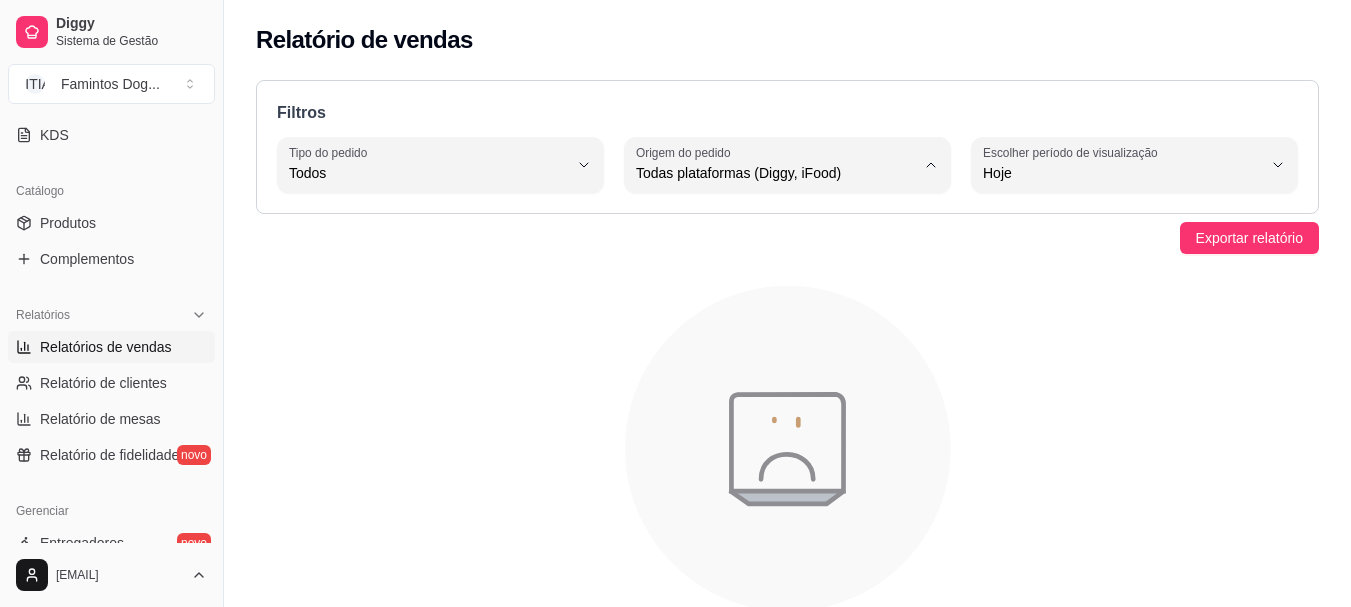 click on "Hoje" at bounding box center (1122, 173) 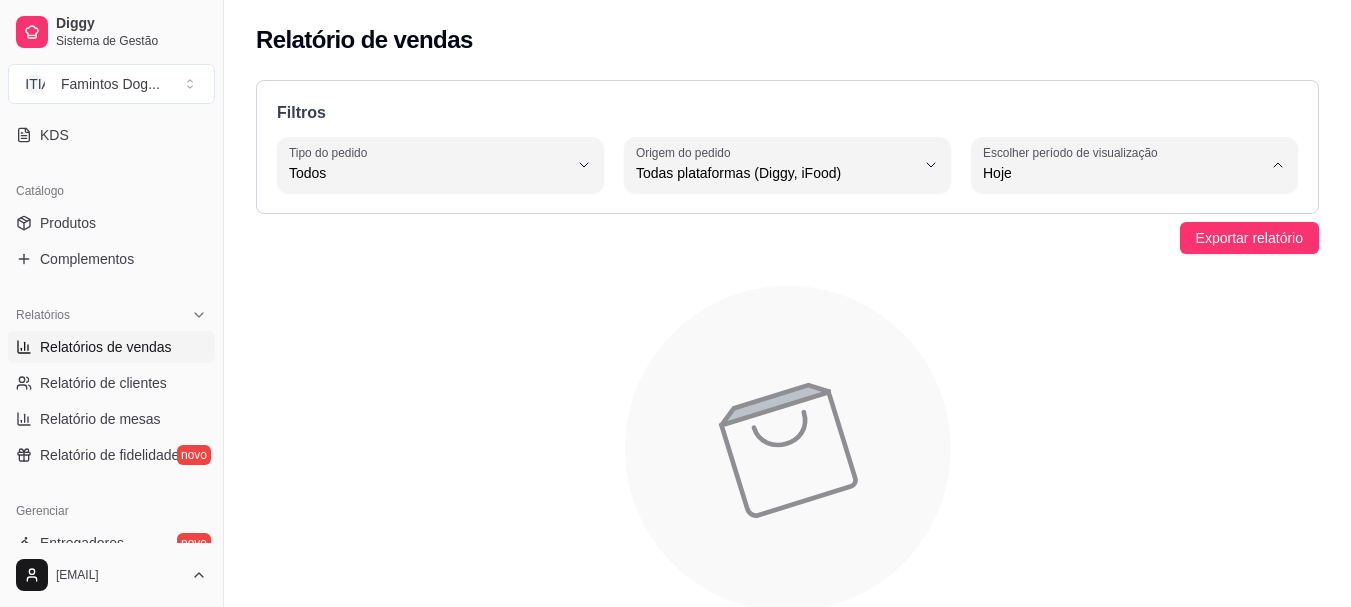 click on "45 dias" at bounding box center (1125, 384) 